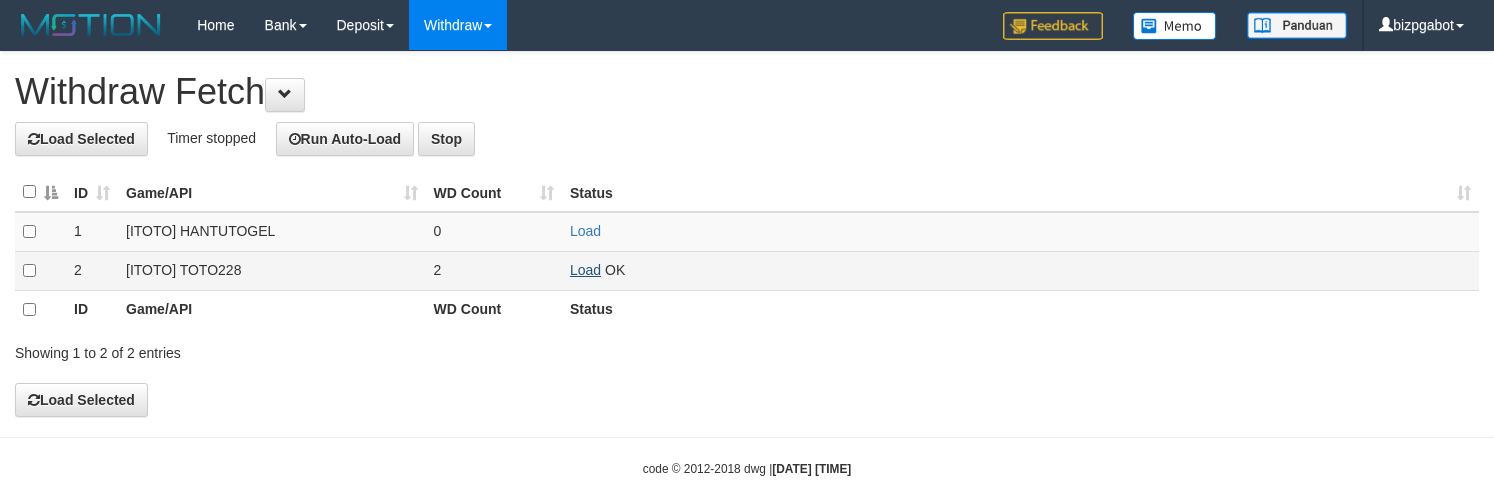 scroll, scrollTop: 50, scrollLeft: 0, axis: vertical 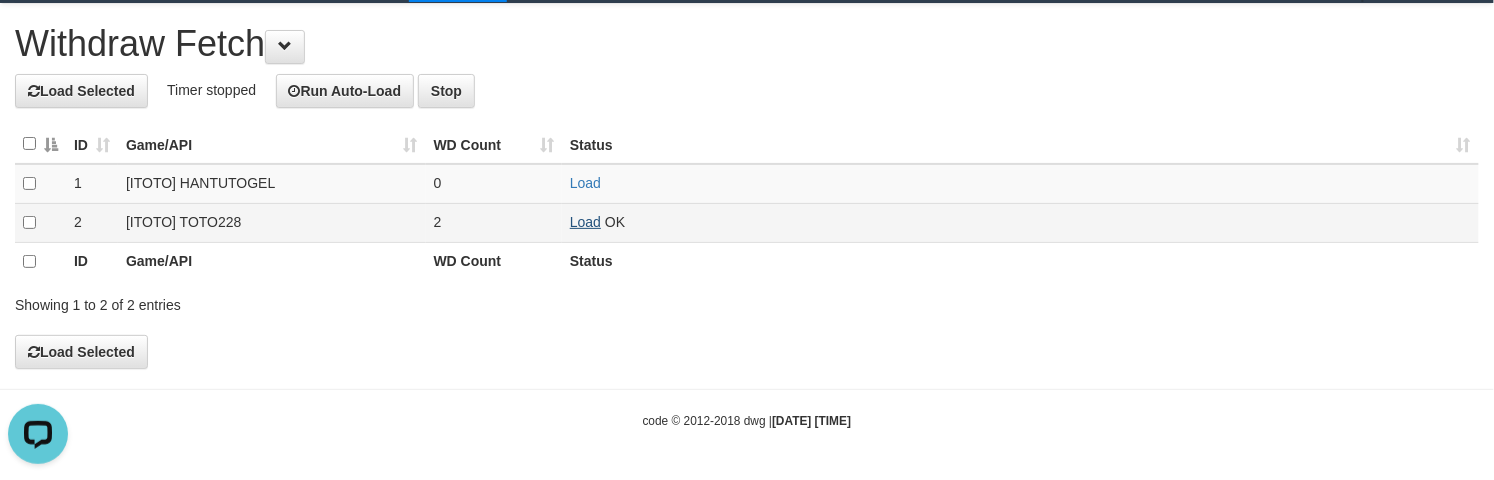 click on "Load" at bounding box center (585, 222) 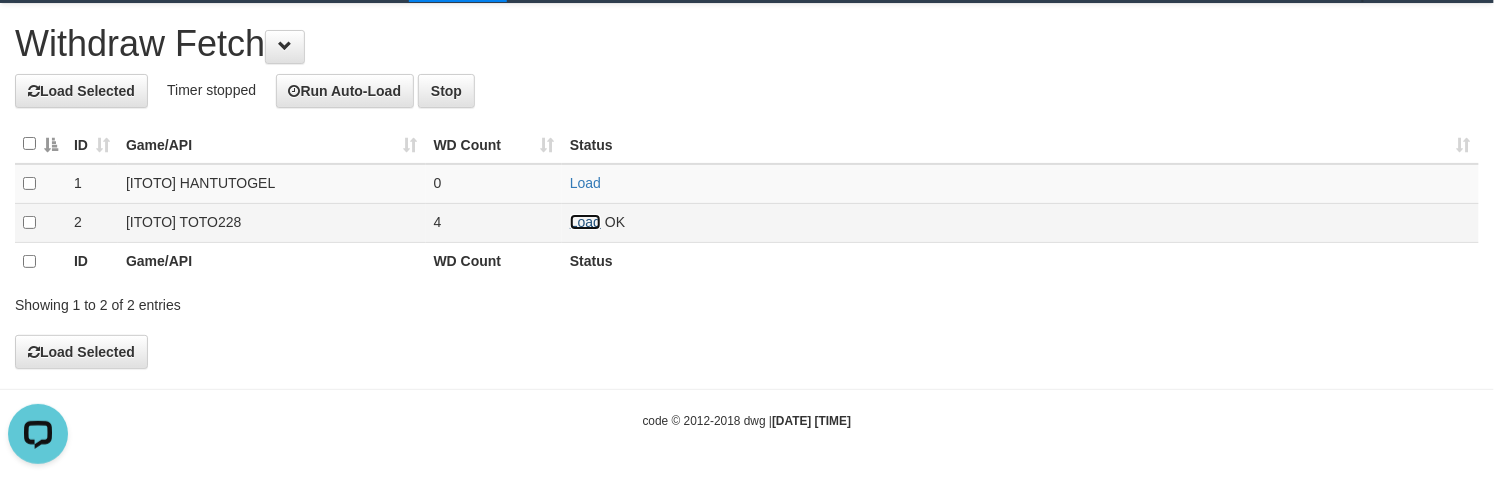 click on "Load" at bounding box center (585, 222) 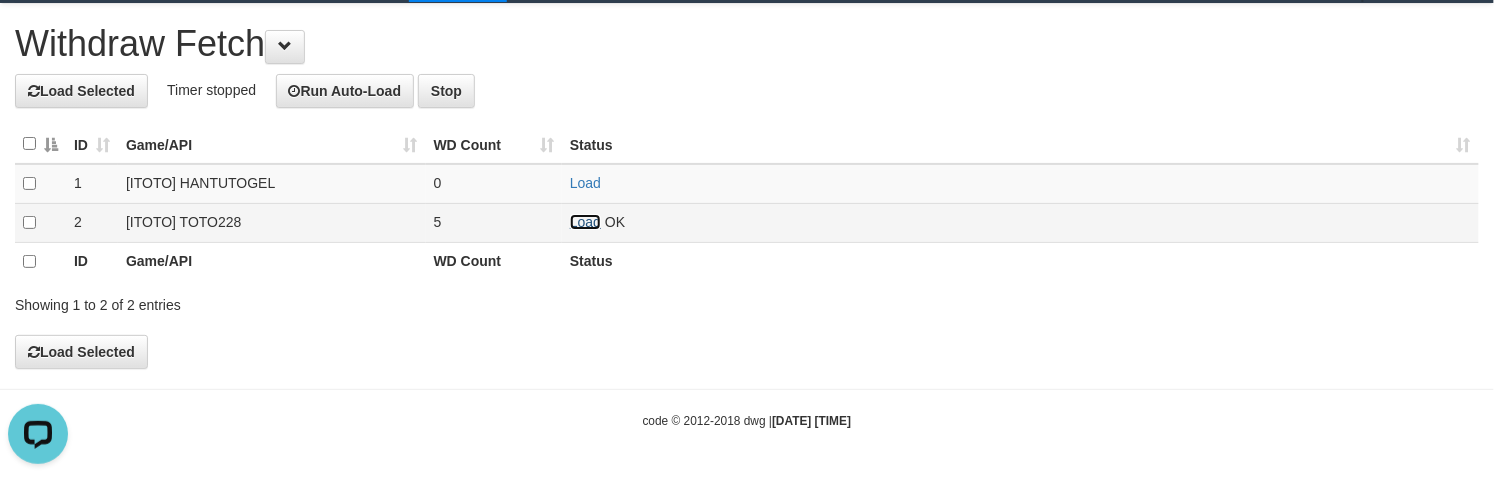 click on "Load" at bounding box center (585, 222) 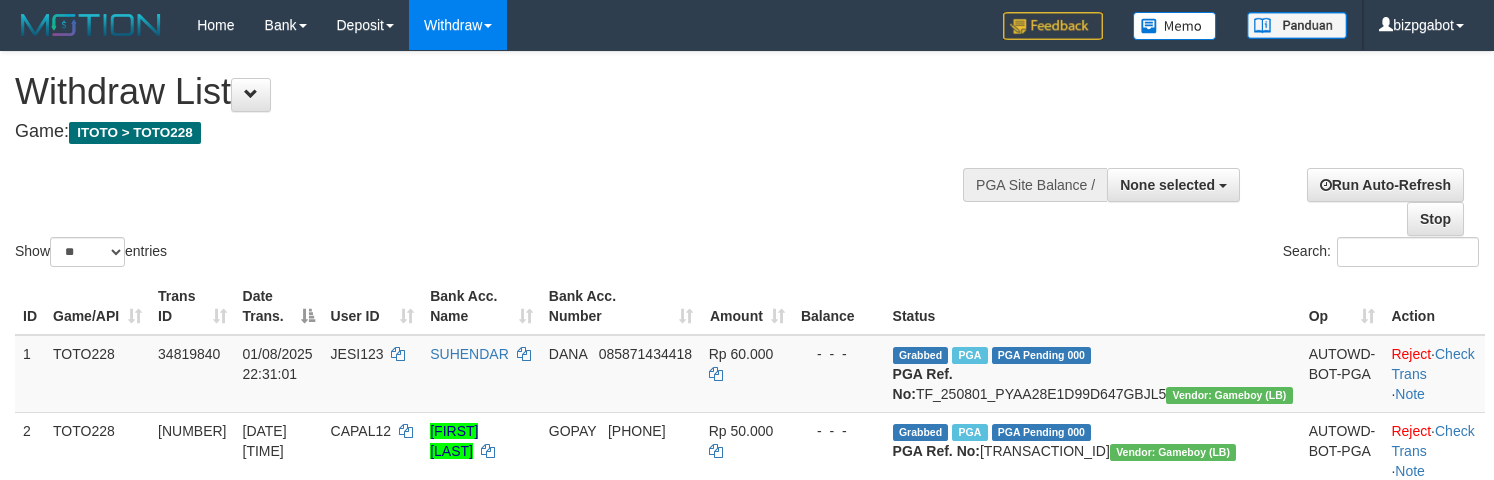 select 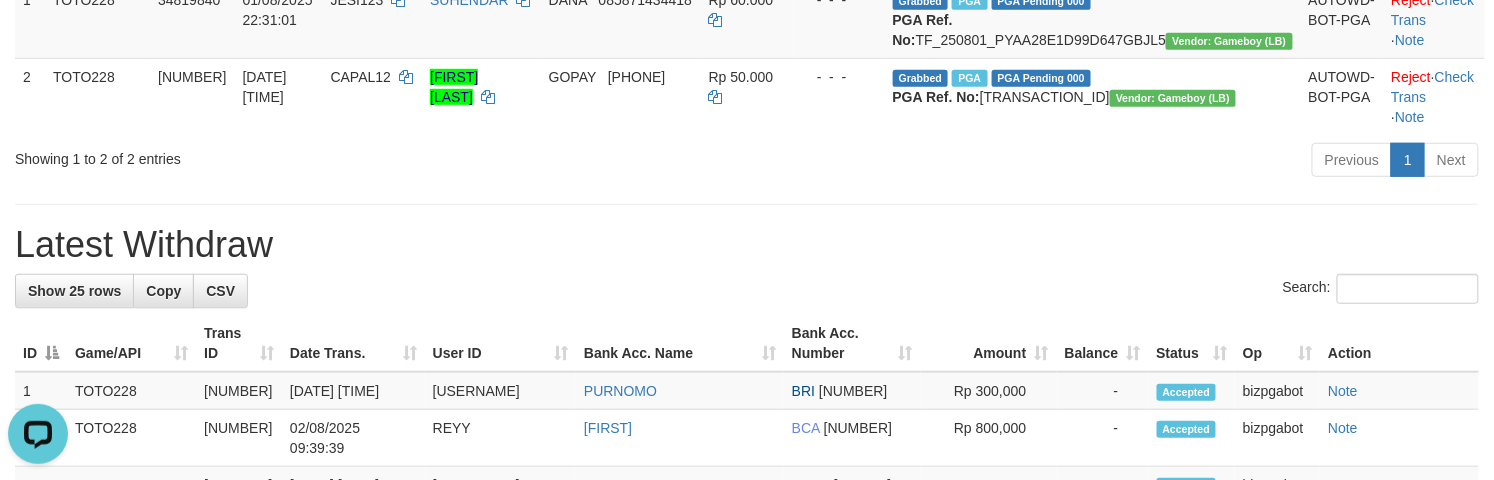 scroll, scrollTop: 0, scrollLeft: 0, axis: both 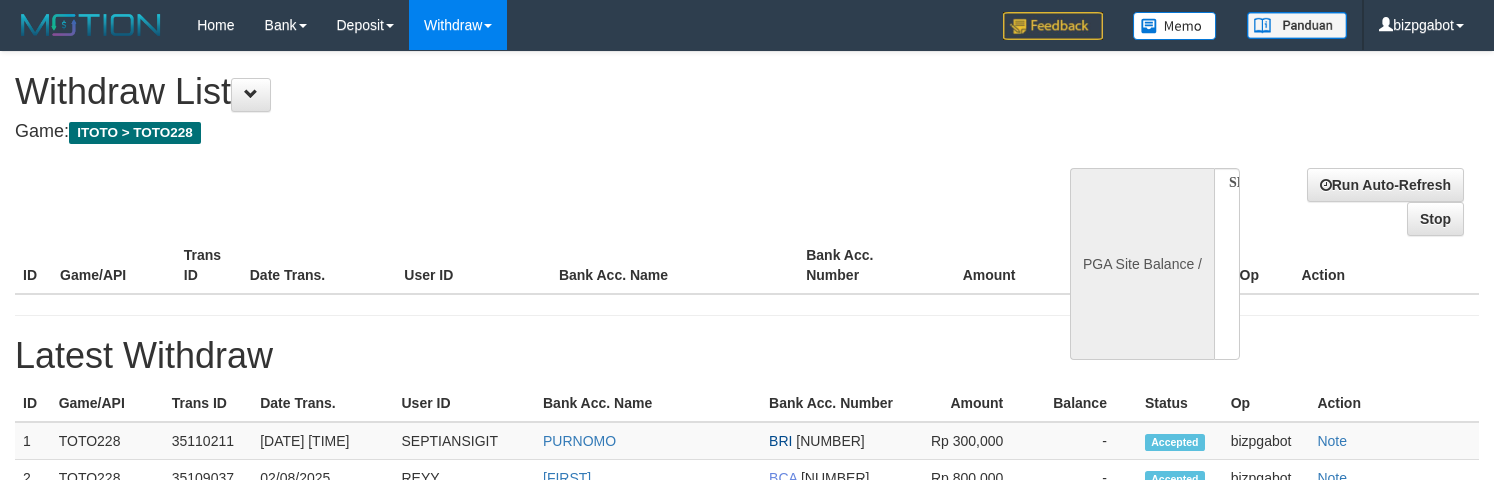 select 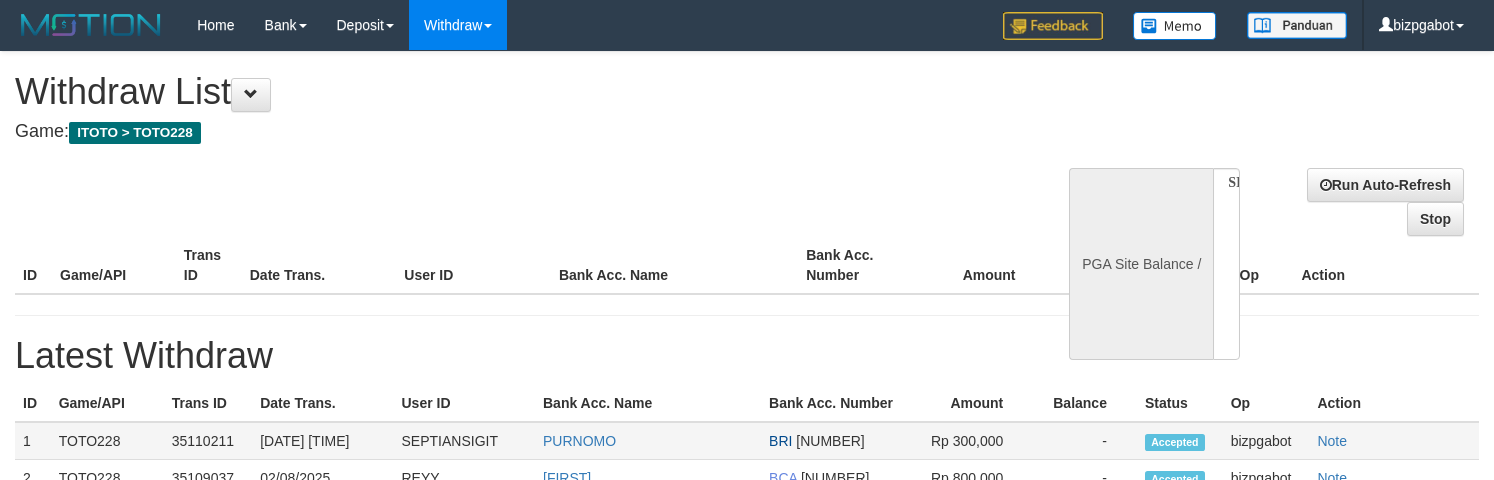 scroll, scrollTop: 354, scrollLeft: 0, axis: vertical 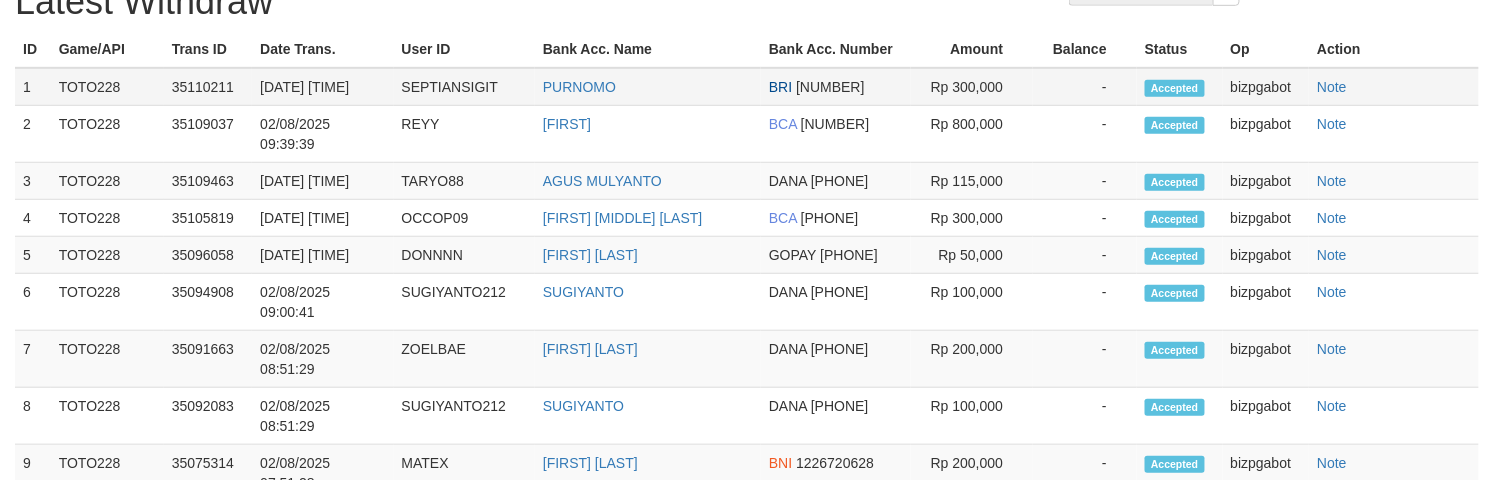 select on "**" 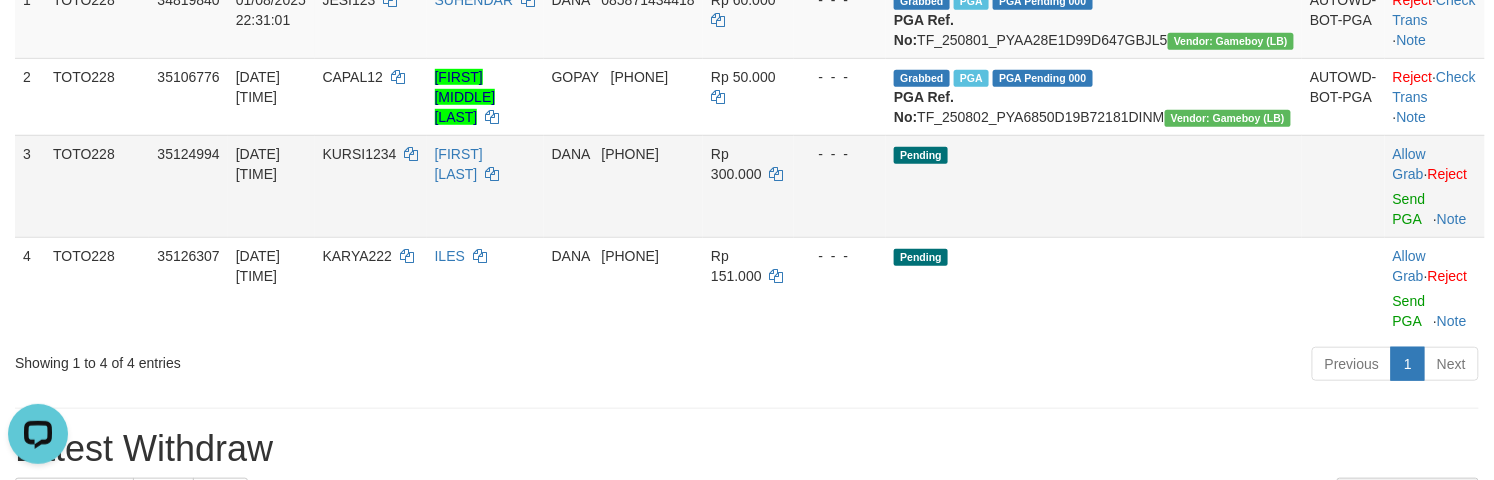 scroll, scrollTop: 0, scrollLeft: 0, axis: both 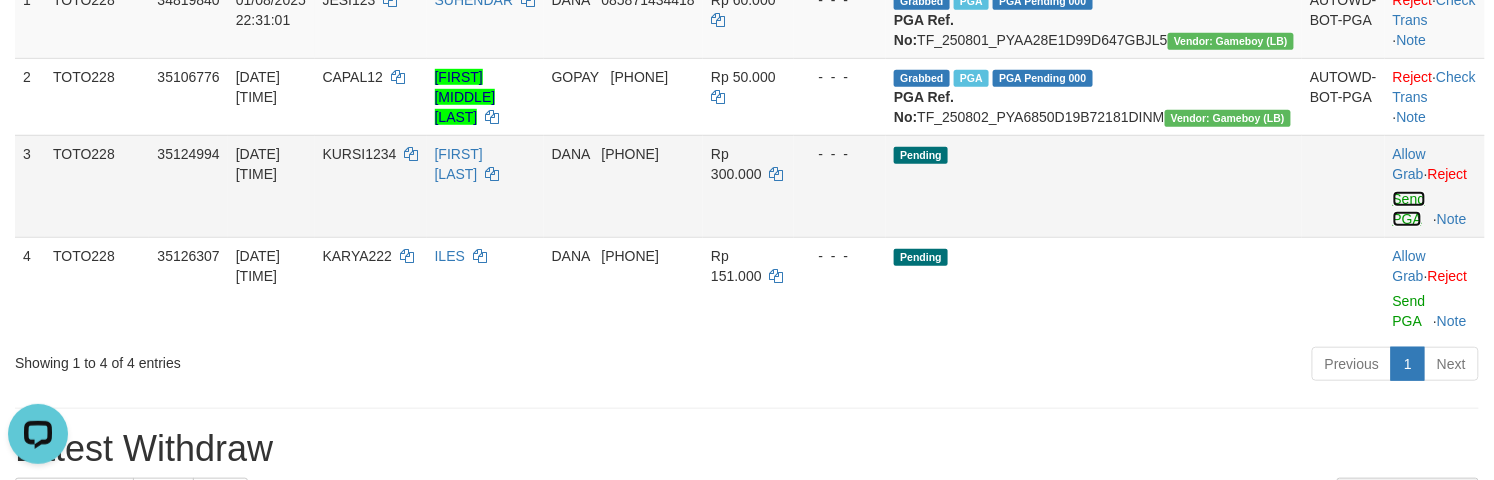 click on "Send PGA" at bounding box center (1409, 209) 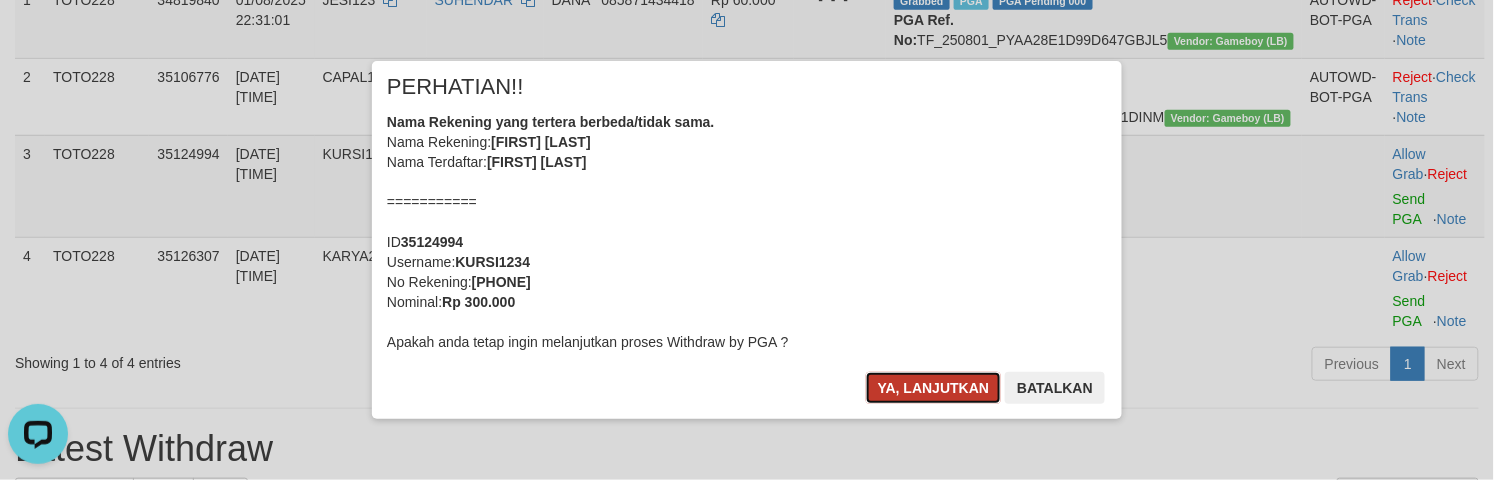 click on "Ya, lanjutkan" at bounding box center [934, 388] 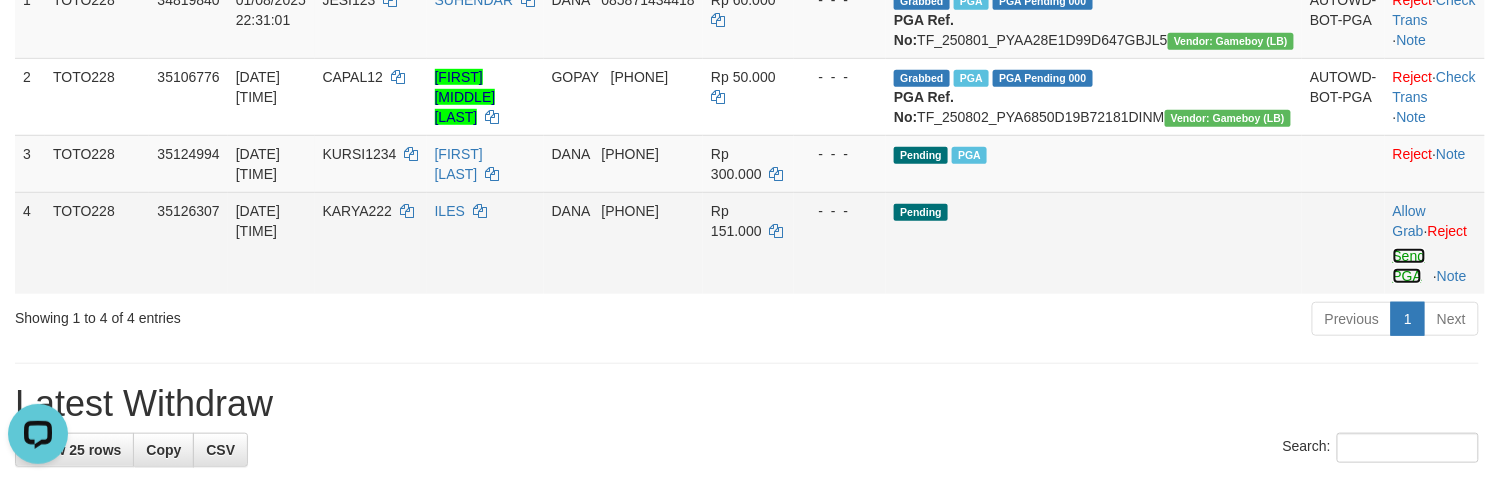click on "Send PGA" at bounding box center (1409, 266) 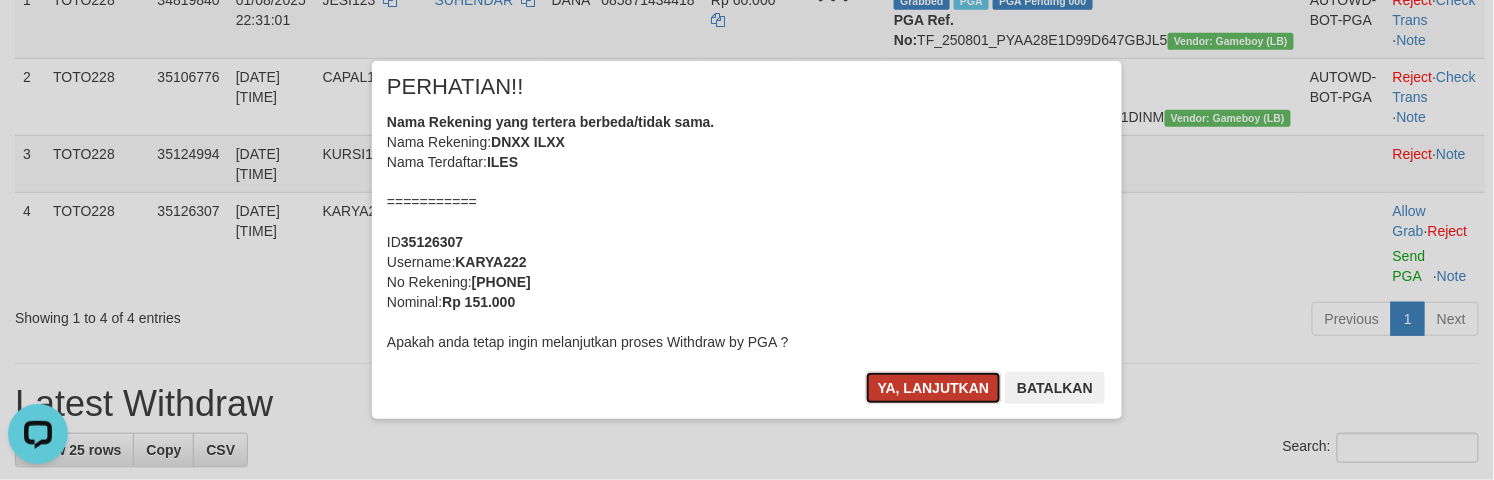 click on "Ya, lanjutkan" at bounding box center (934, 388) 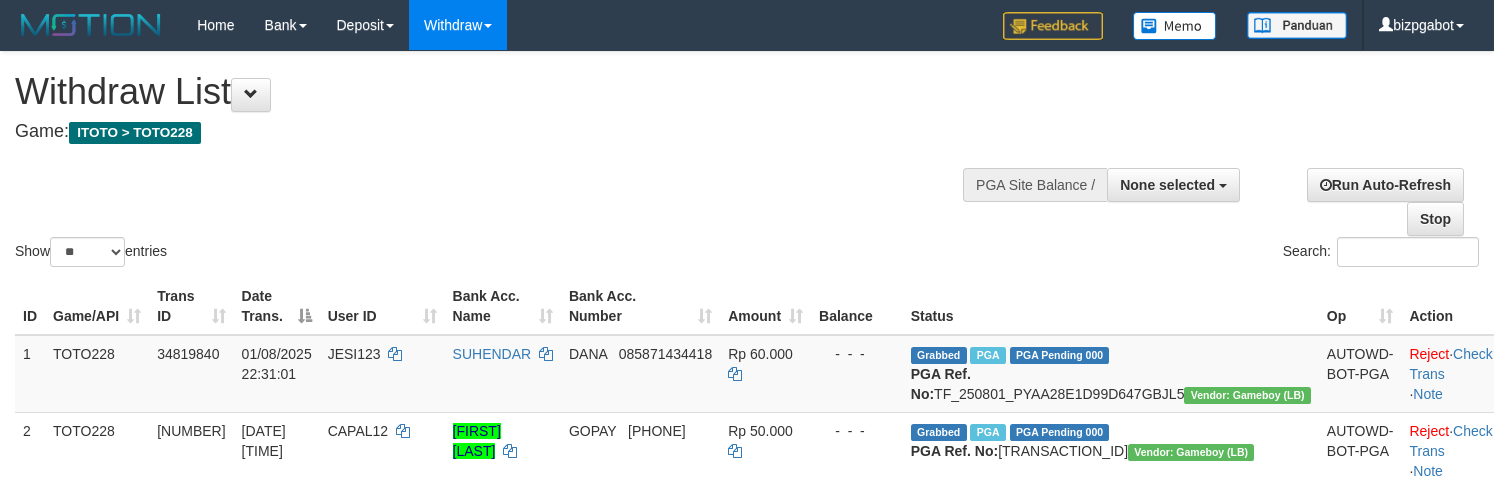 select 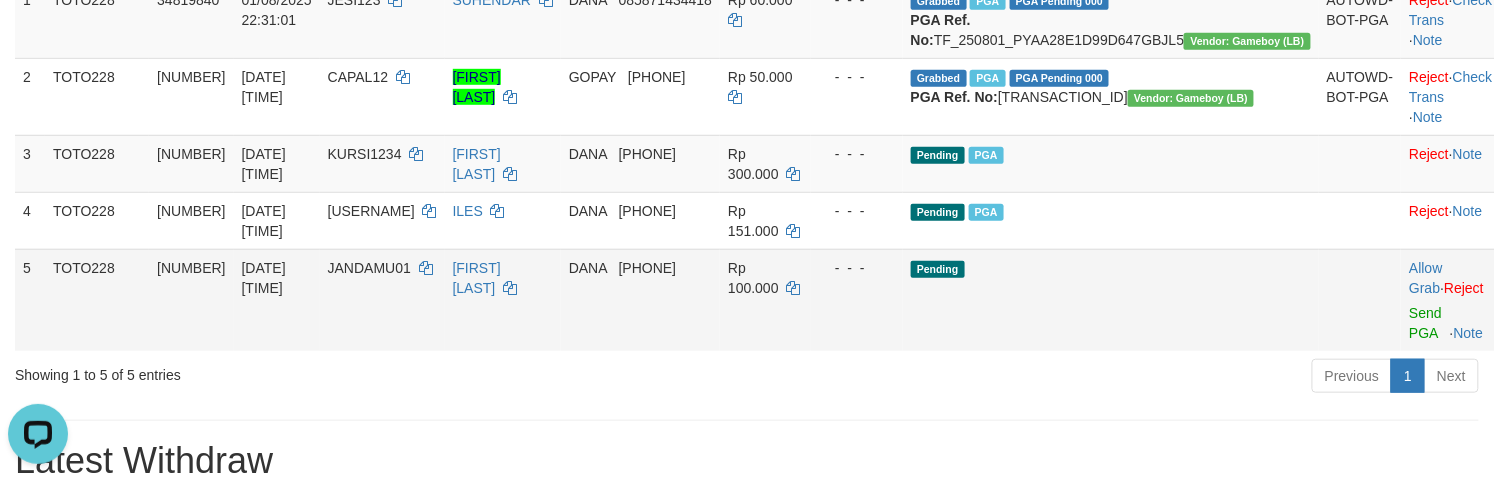 scroll, scrollTop: 0, scrollLeft: 0, axis: both 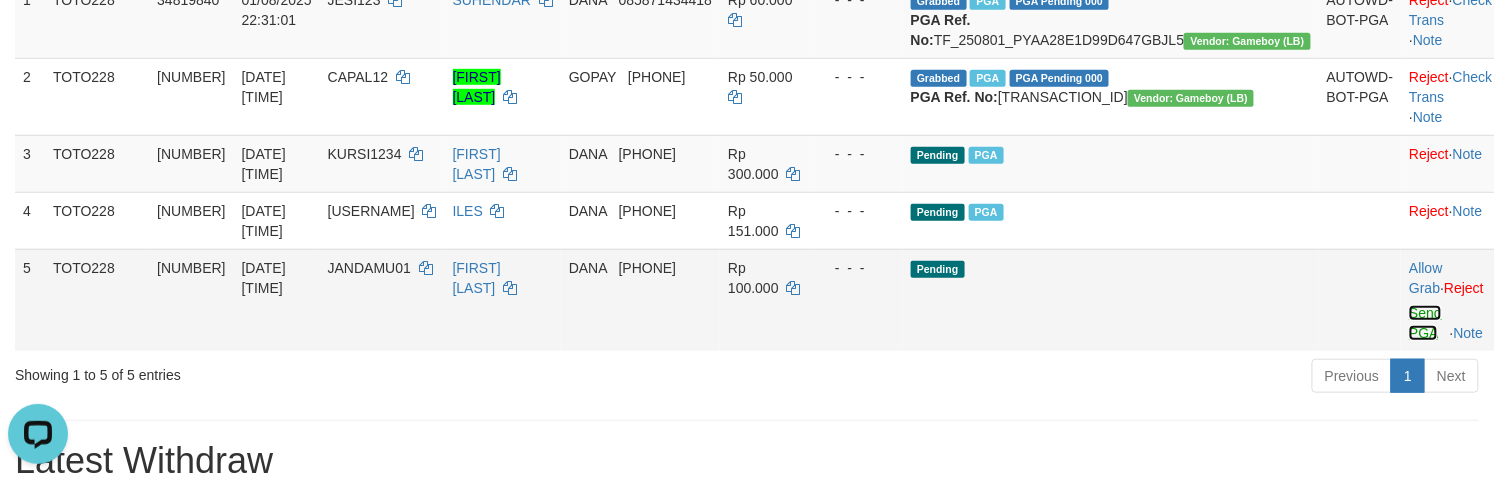 click on "Send PGA" at bounding box center (1425, 323) 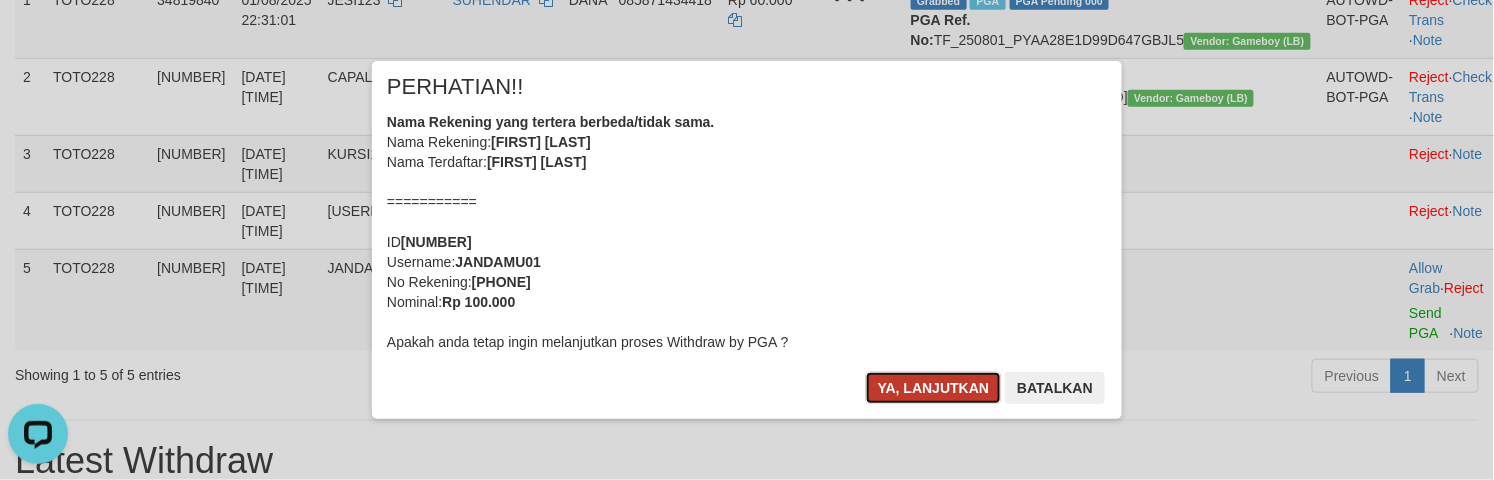 click on "Ya, lanjutkan" at bounding box center (934, 388) 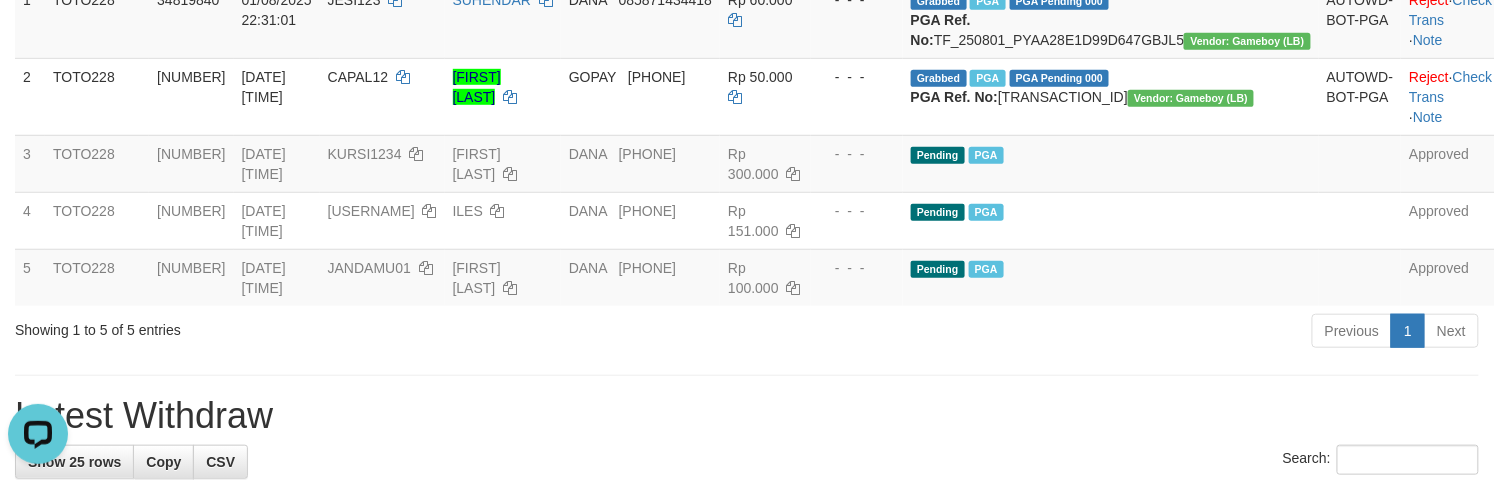 click on "**********" at bounding box center [747, 830] 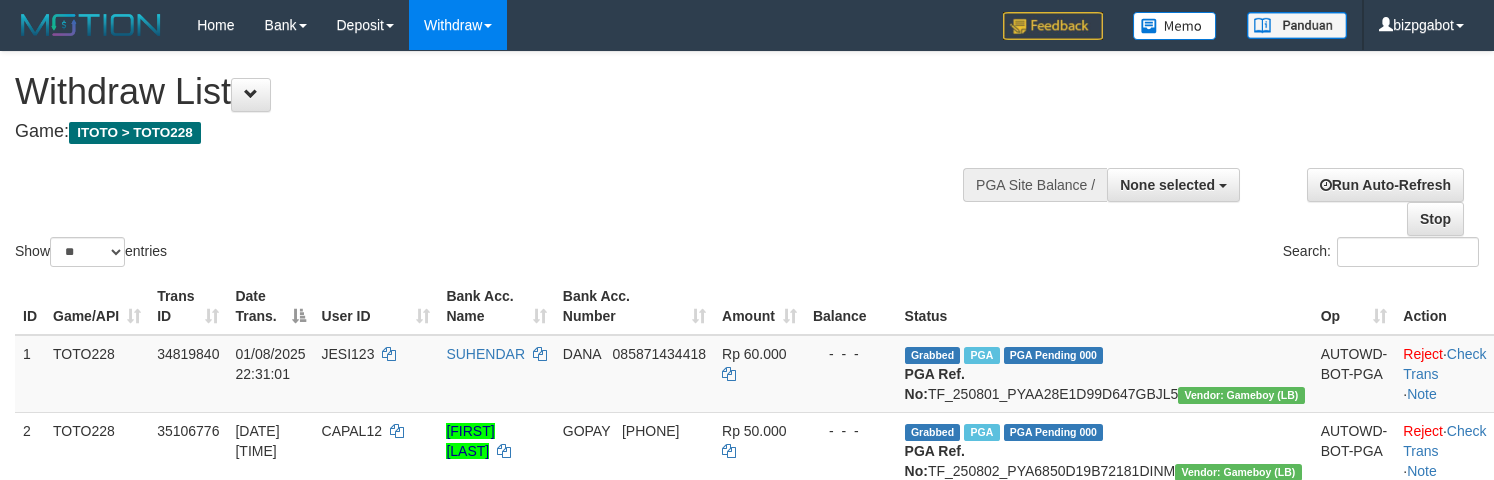 select 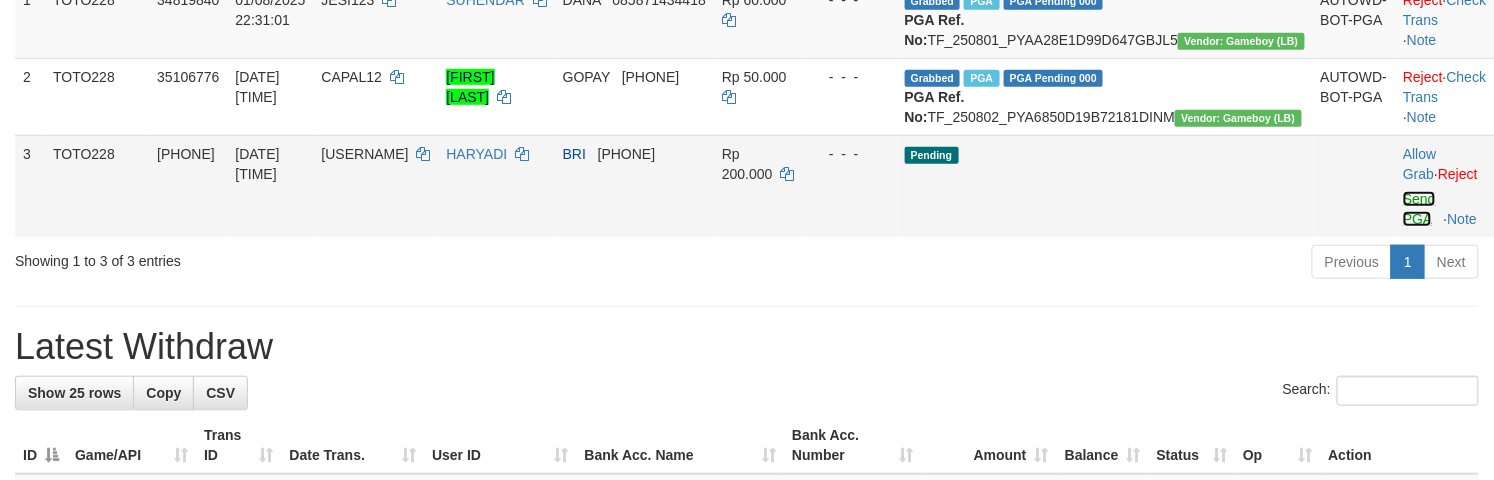 click on "Send PGA" at bounding box center (1419, 209) 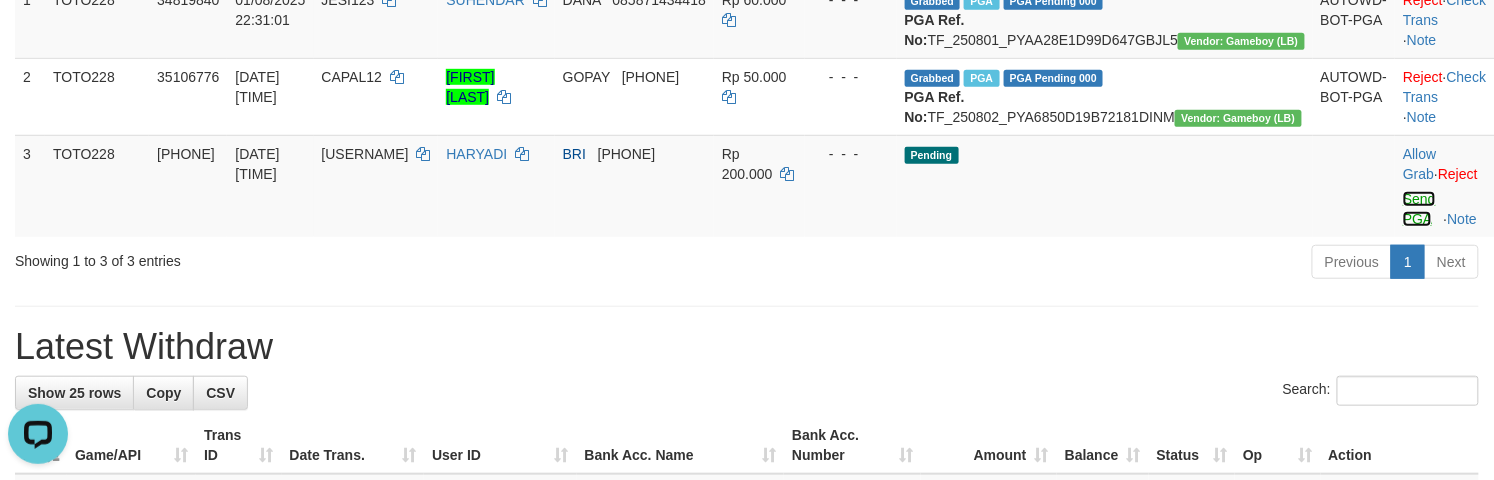 scroll, scrollTop: 0, scrollLeft: 0, axis: both 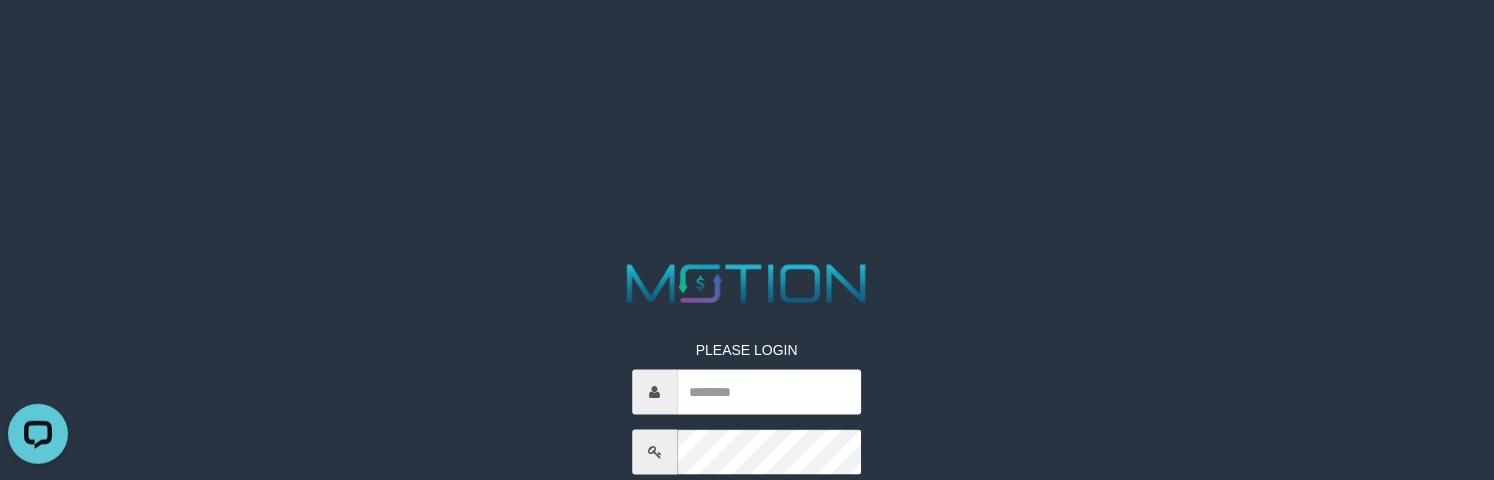 drag, startPoint x: 652, startPoint y: 174, endPoint x: 642, endPoint y: 170, distance: 10.770329 